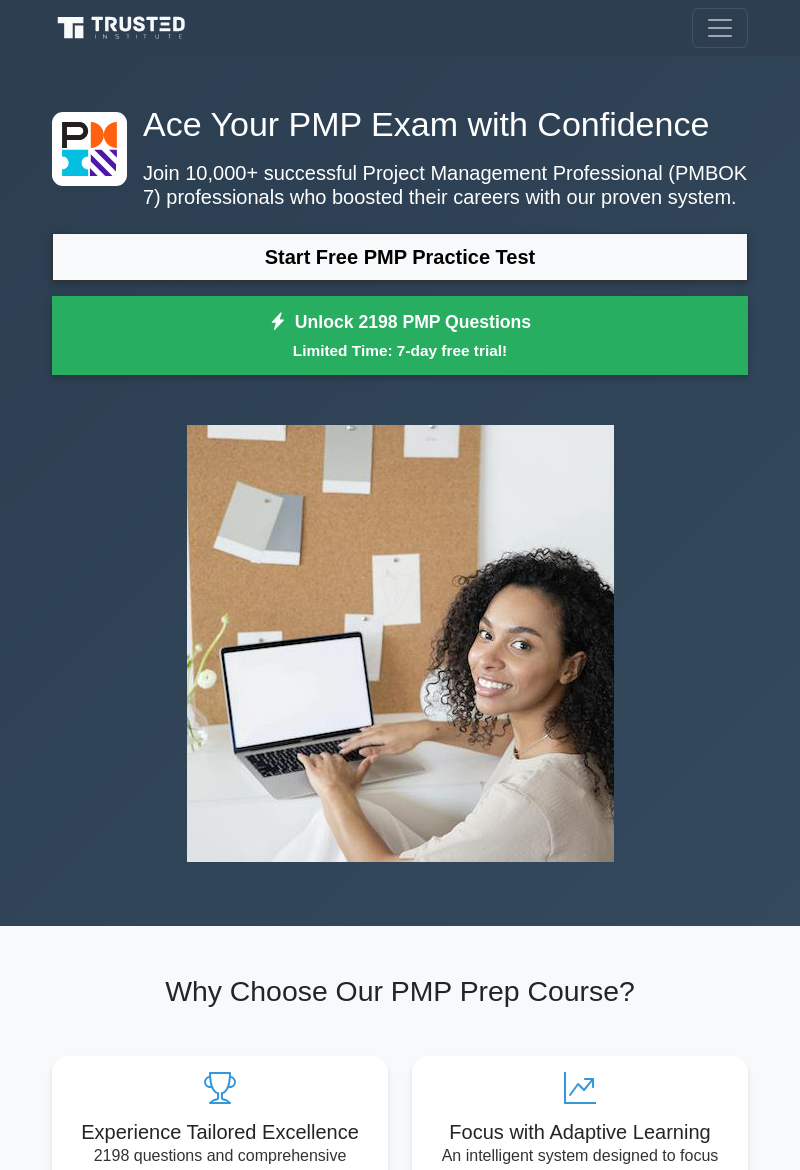 scroll, scrollTop: 0, scrollLeft: 0, axis: both 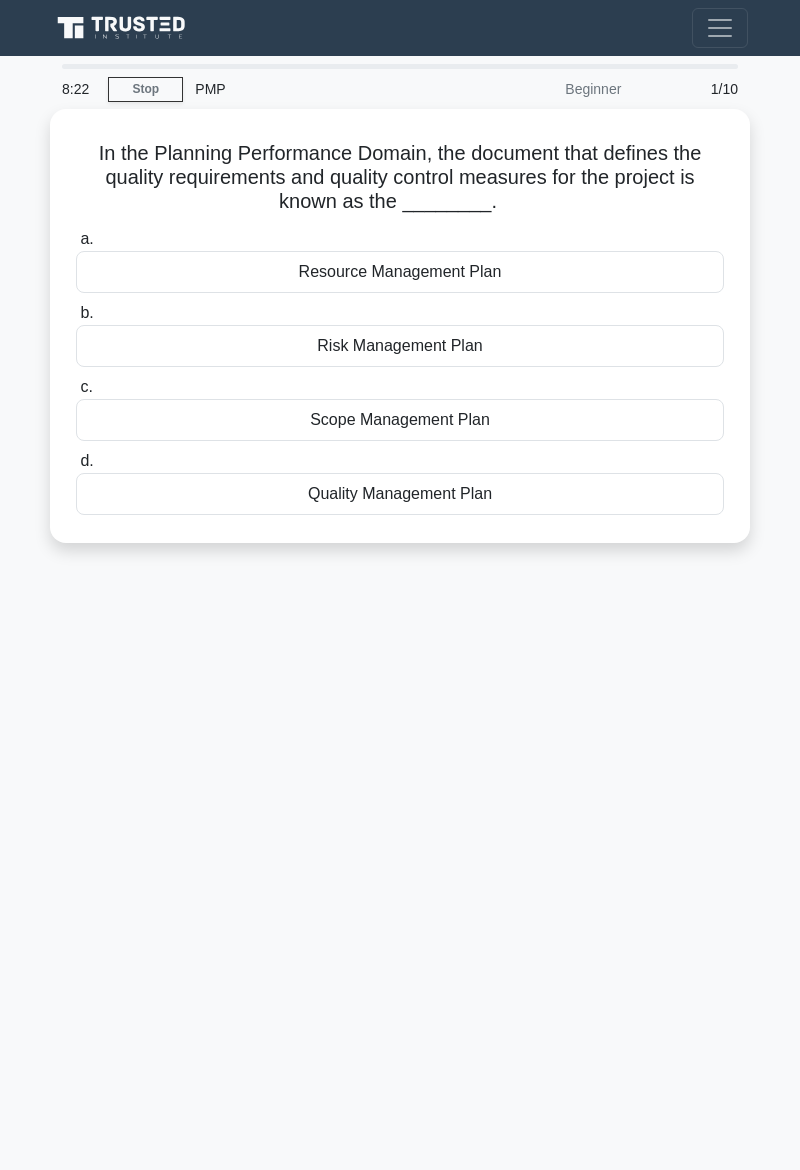 click on "Resource Management Plan" at bounding box center [400, 272] 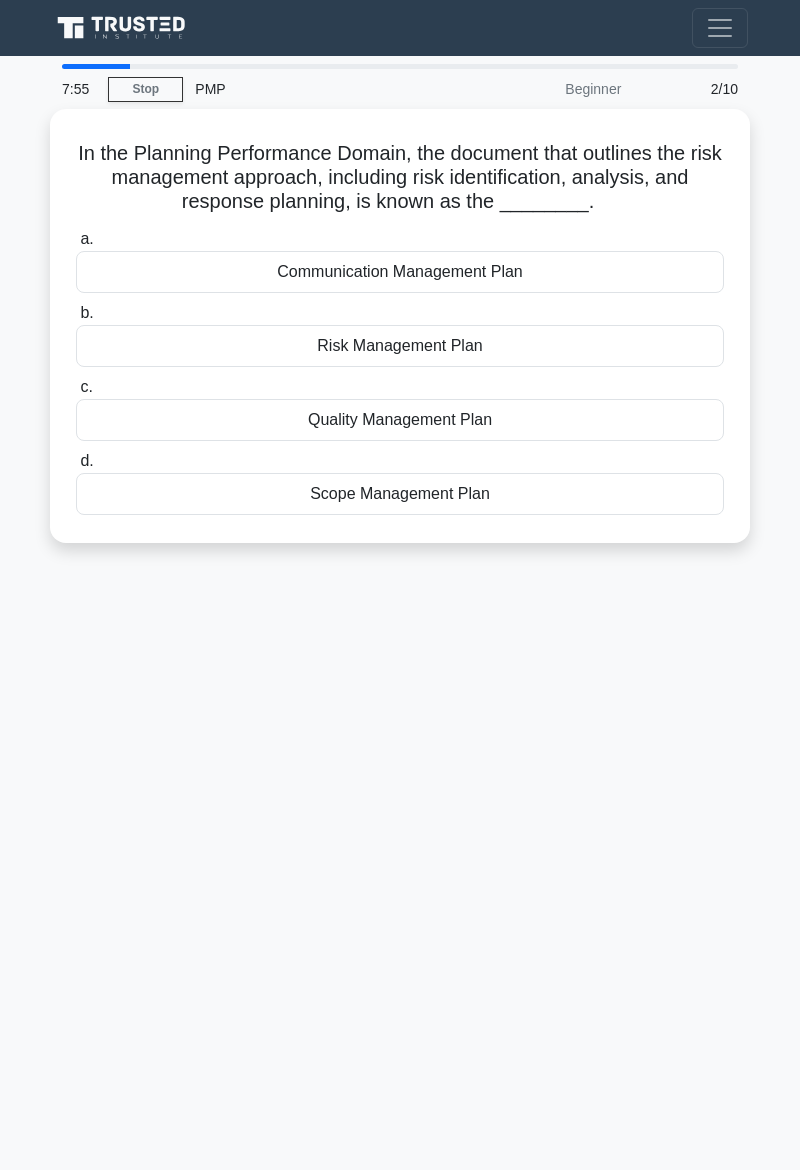 click on "Scope Management Plan" at bounding box center (400, 494) 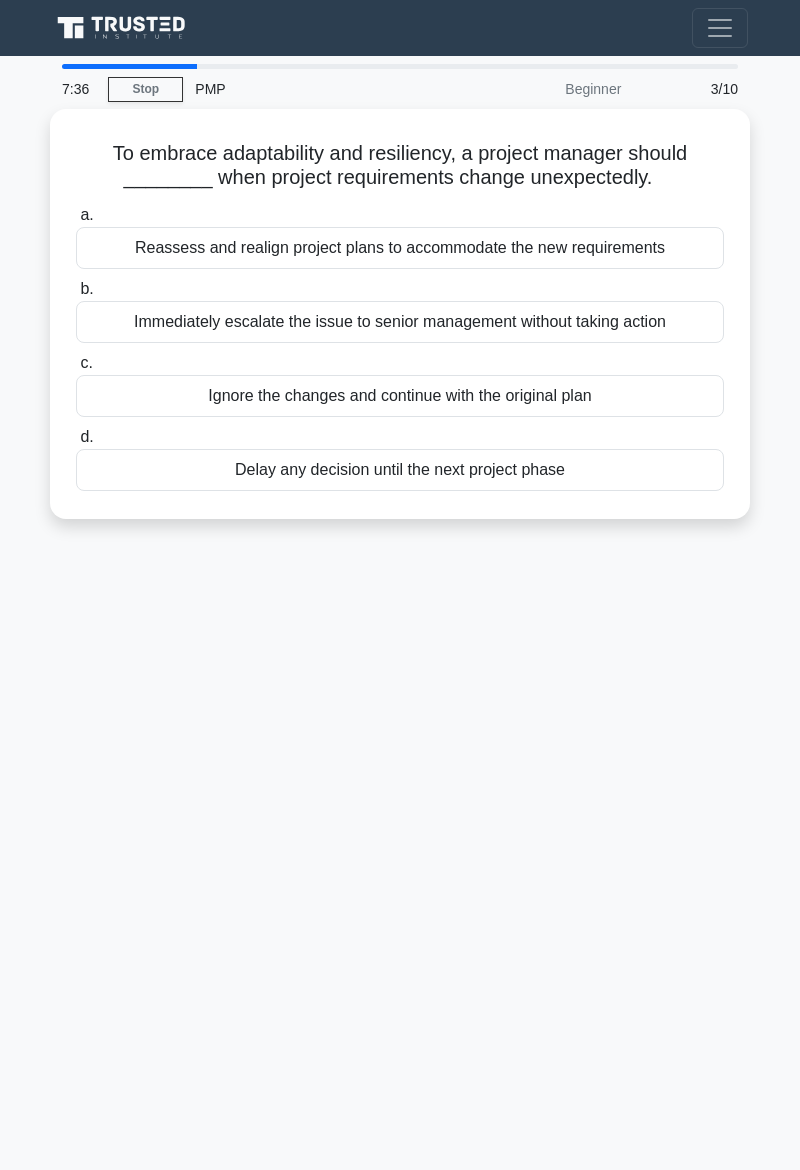 click on "Reassess and realign project plans to accommodate the new requirements" at bounding box center (400, 248) 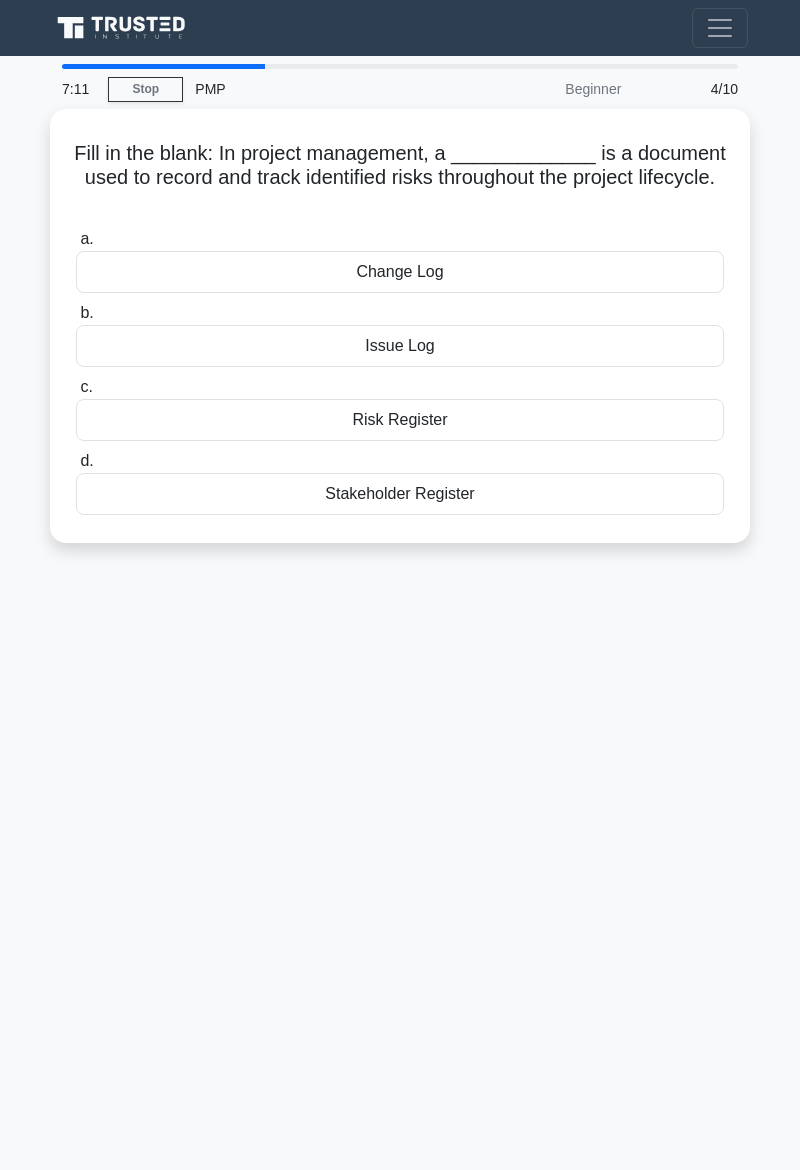 click on "Issue Log" at bounding box center [400, 346] 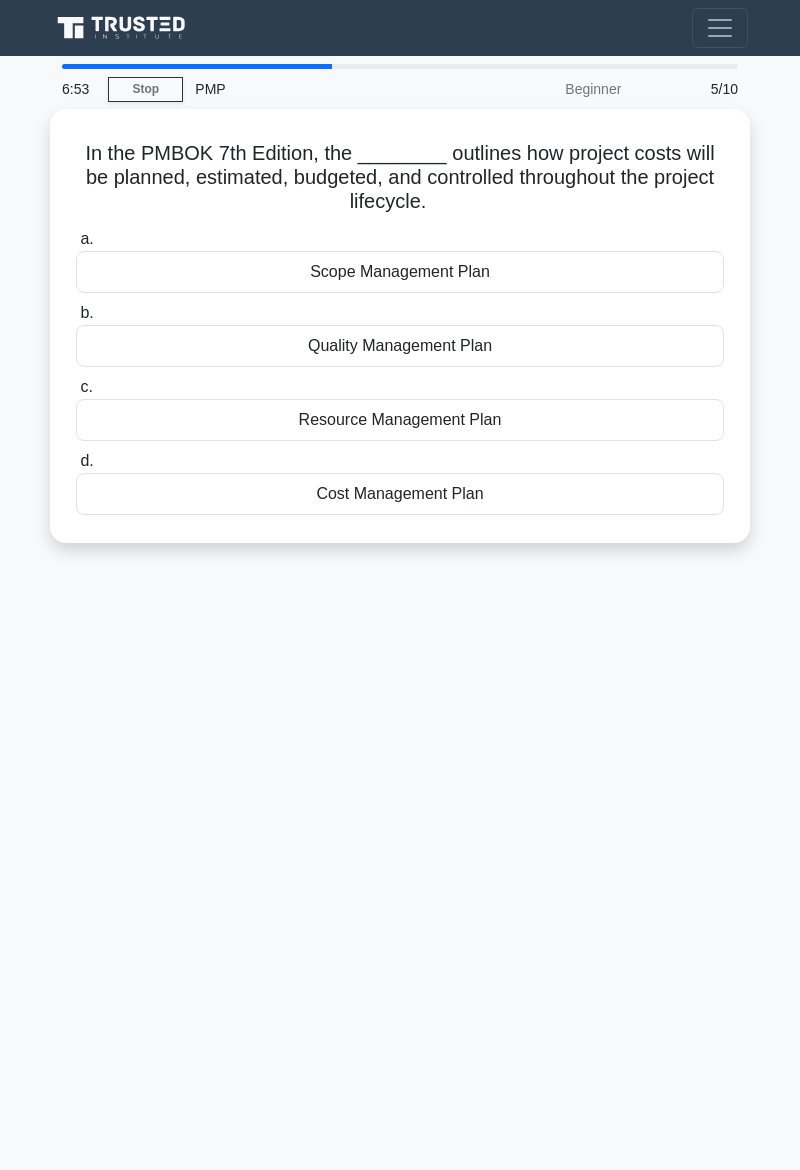 click on "Cost Management Plan" at bounding box center [400, 494] 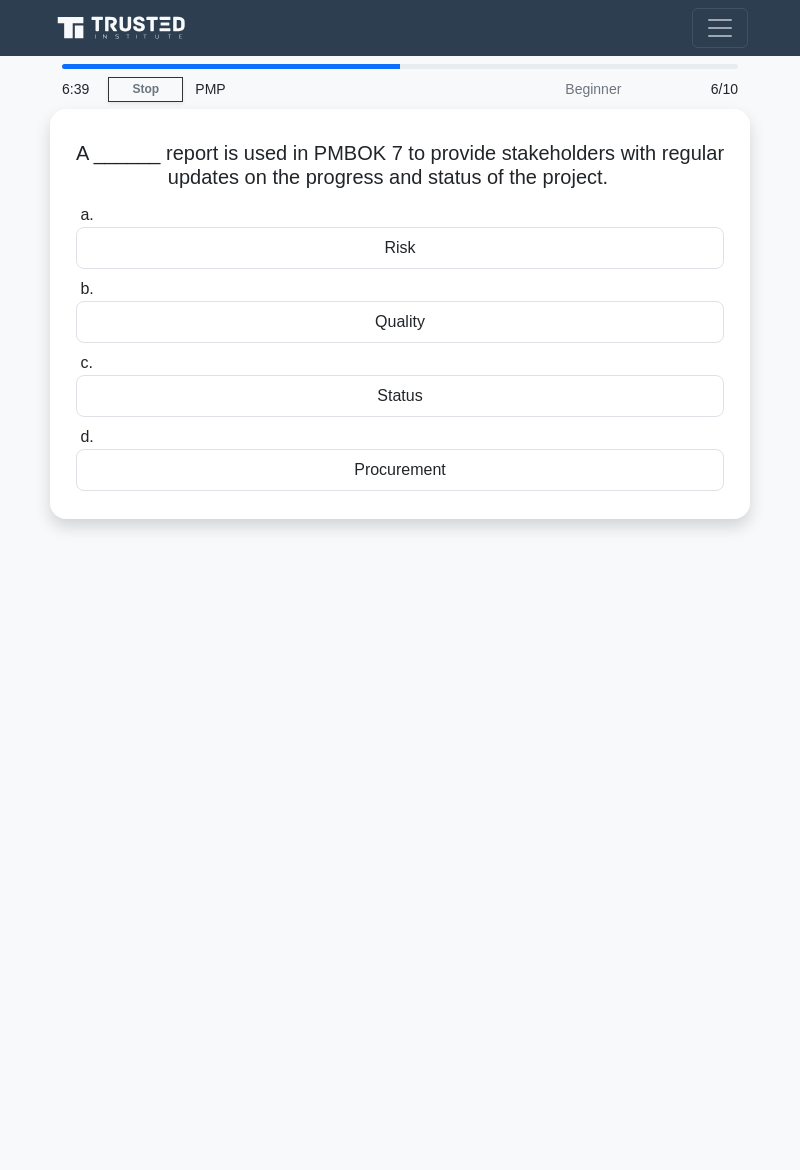 click on "Quality" at bounding box center (400, 322) 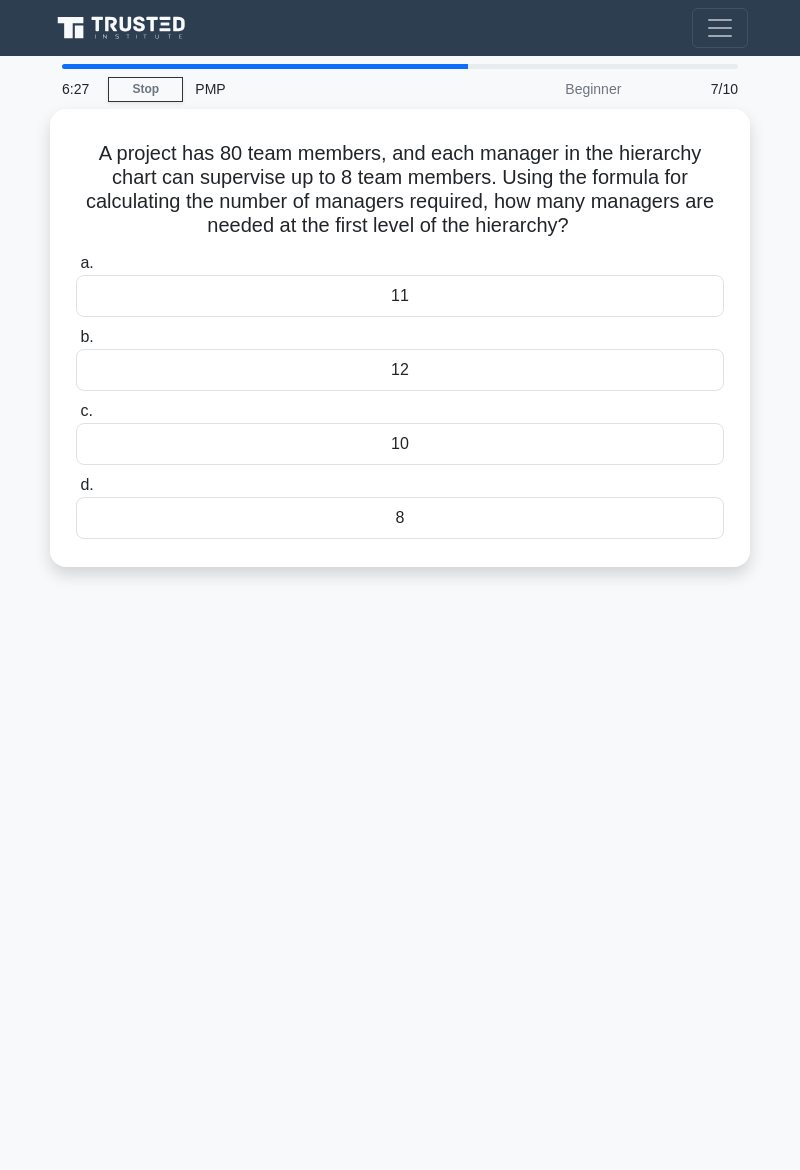 click on "8" at bounding box center (400, 518) 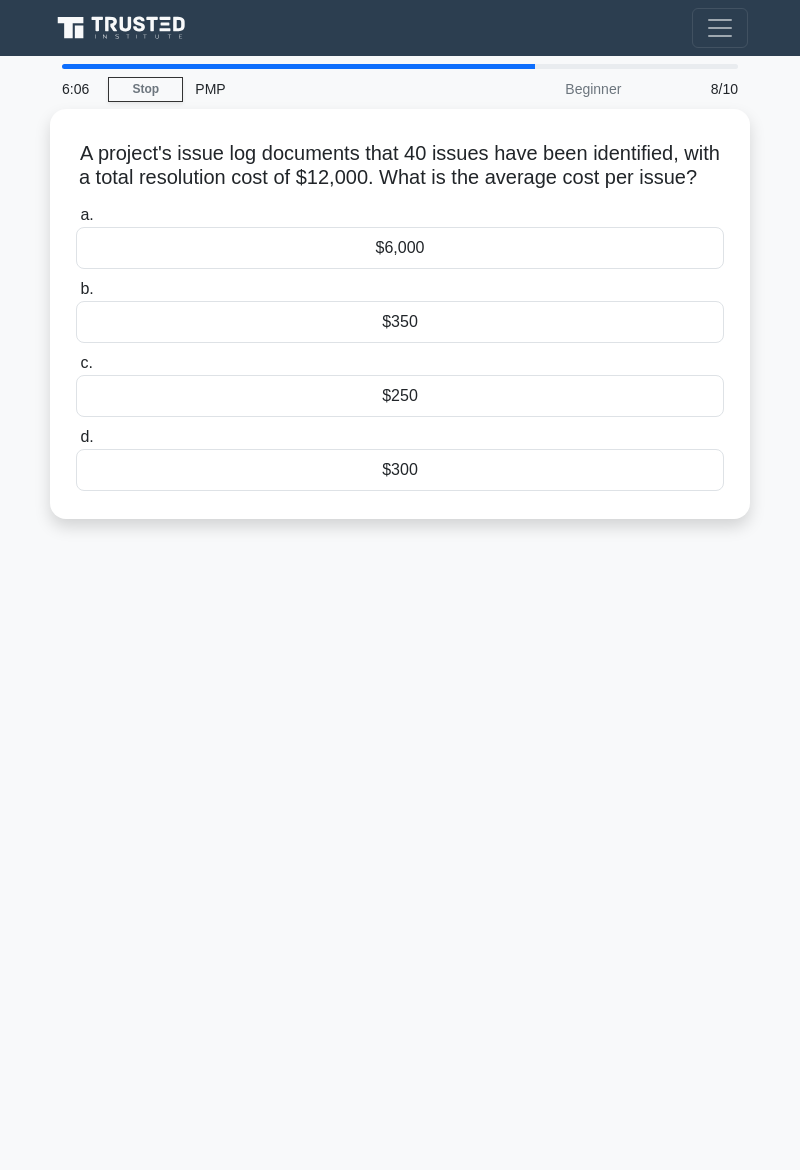 click on "A project's issue log documents that 40 issues have been identified, with a total resolution cost of $12,000. What is the average cost per issue?
.spinner_0XTQ{transform-origin:center;animation:spinner_y6GP .75s linear infinite}@keyframes spinner_y6GP{100%{transform:rotate(360deg)}}
a.
$6,000
b. c." at bounding box center (400, 314) 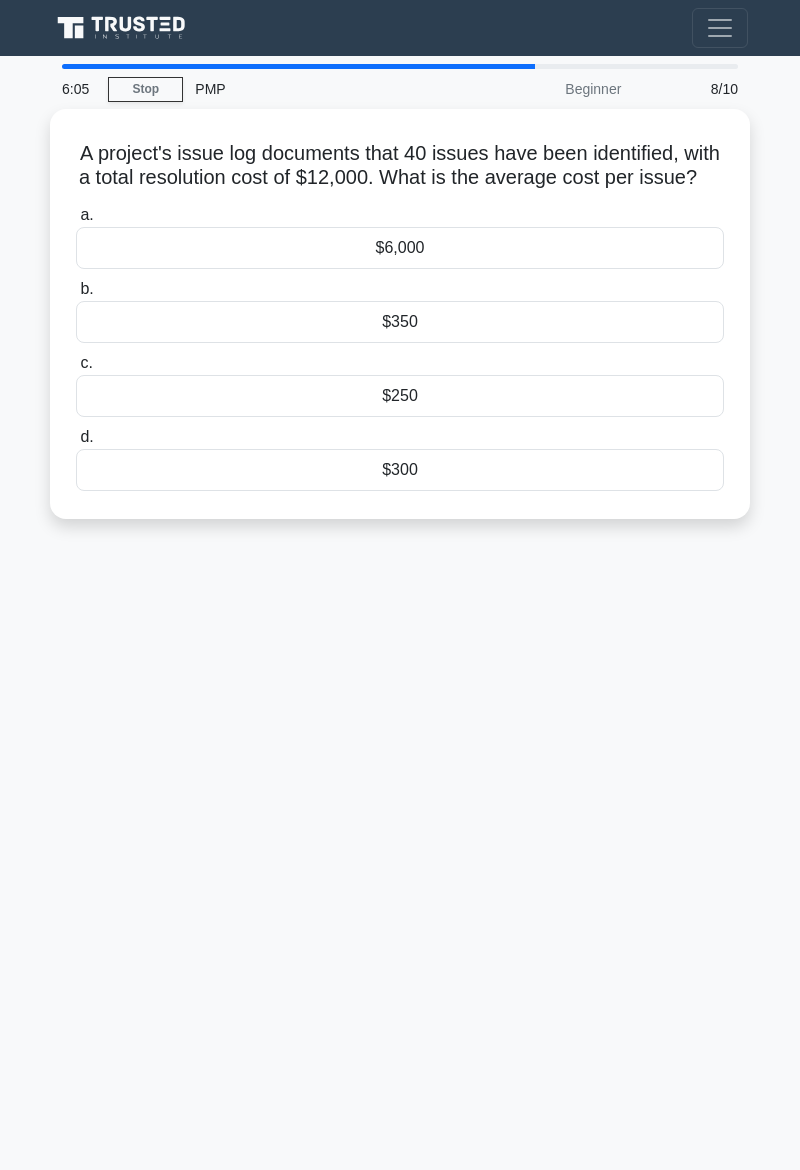 click on "$300" at bounding box center [400, 470] 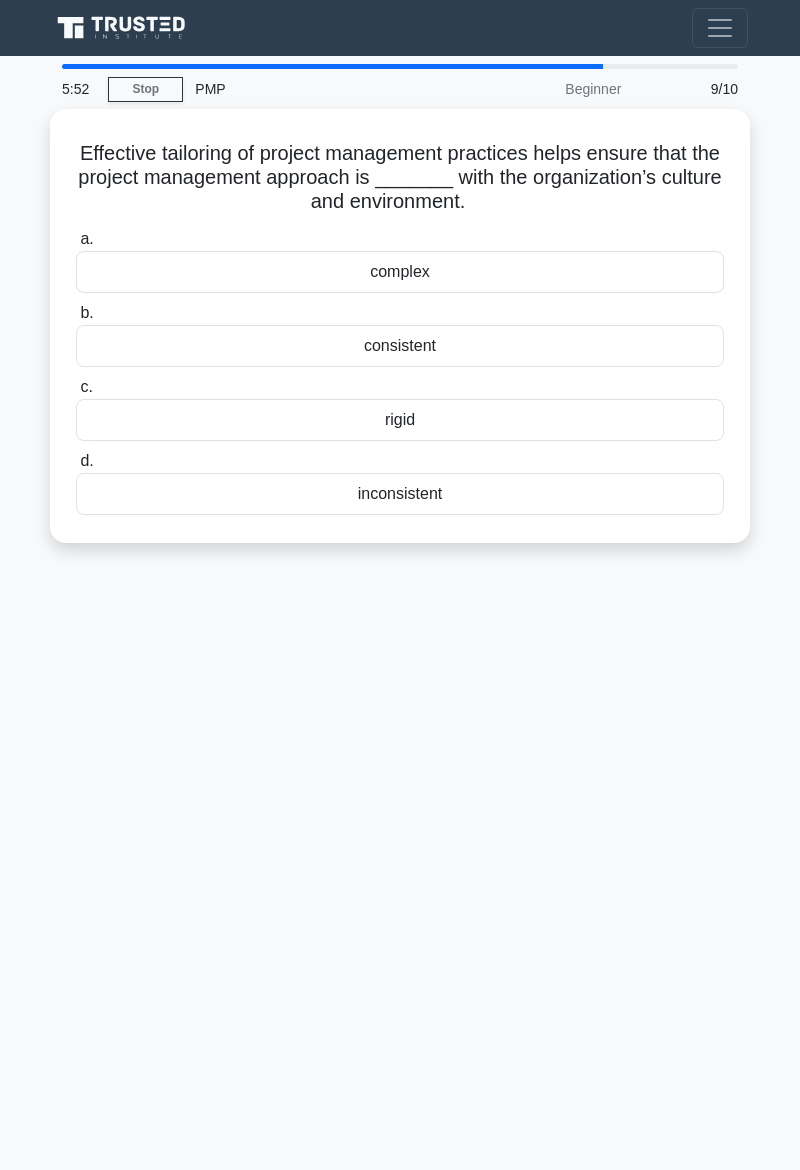 click on "consistent" at bounding box center [400, 346] 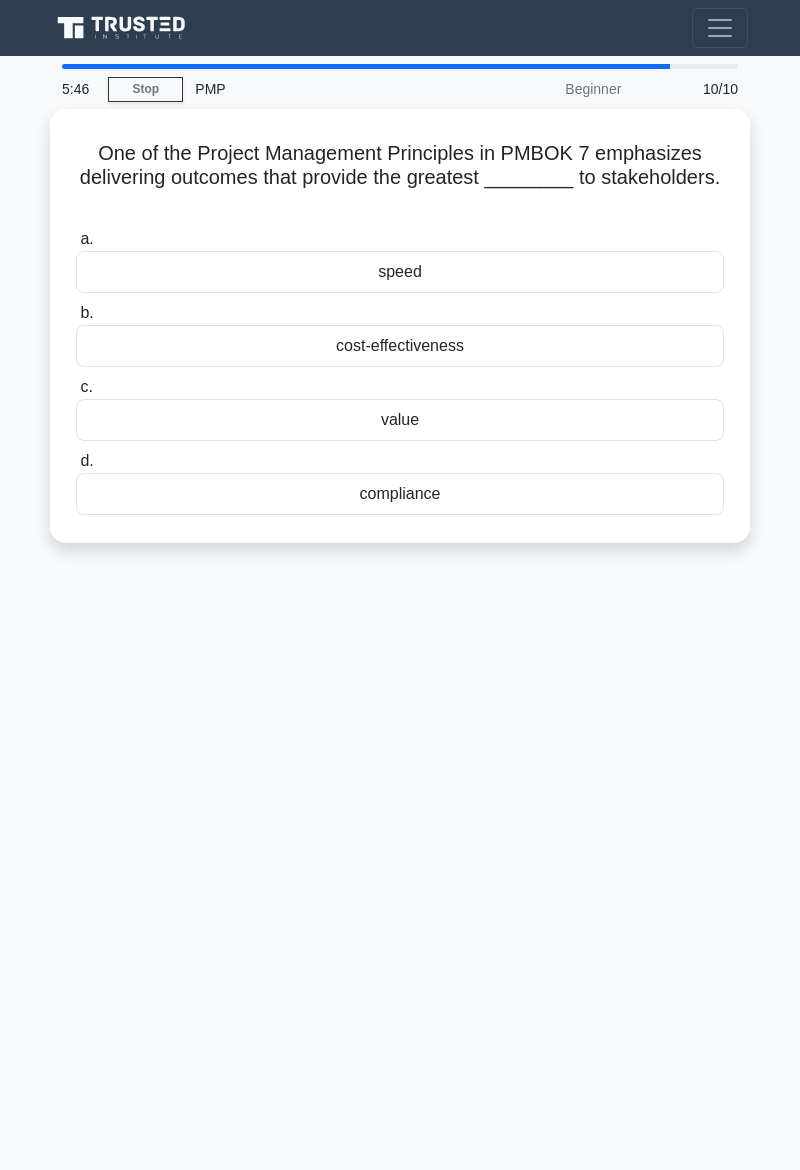 click on "value" at bounding box center (400, 420) 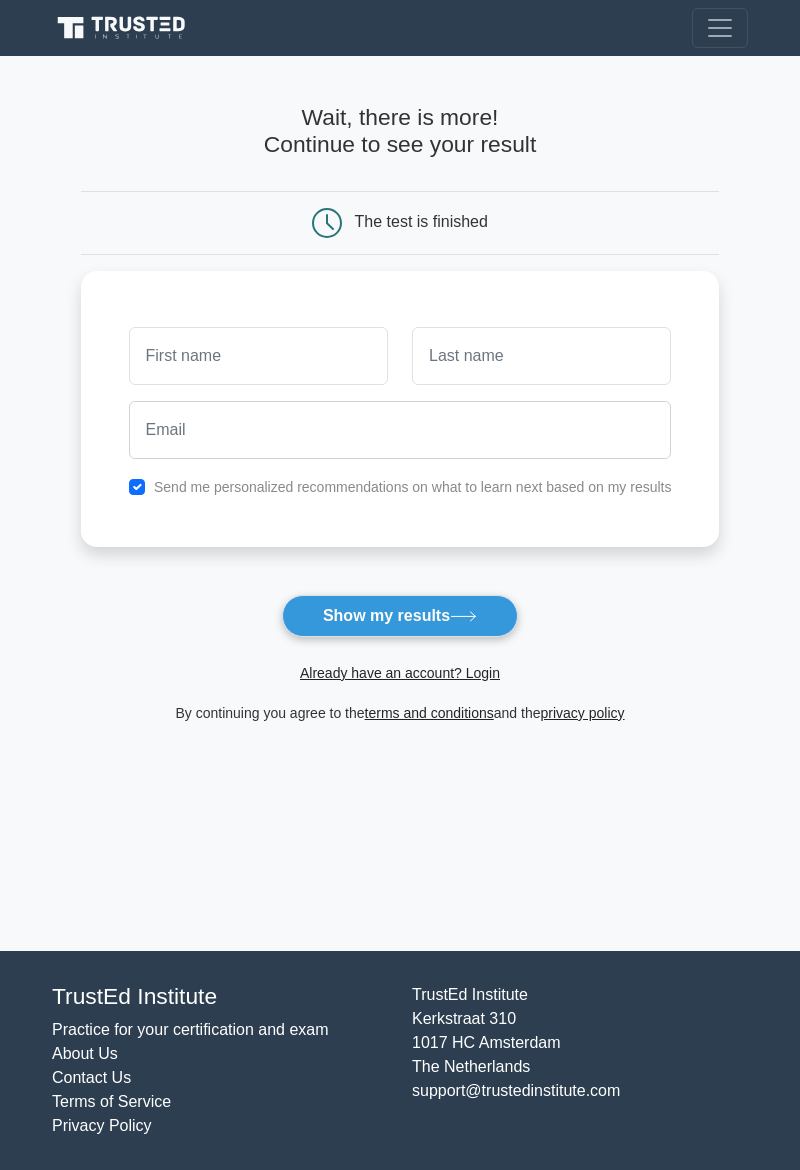 scroll, scrollTop: 0, scrollLeft: 0, axis: both 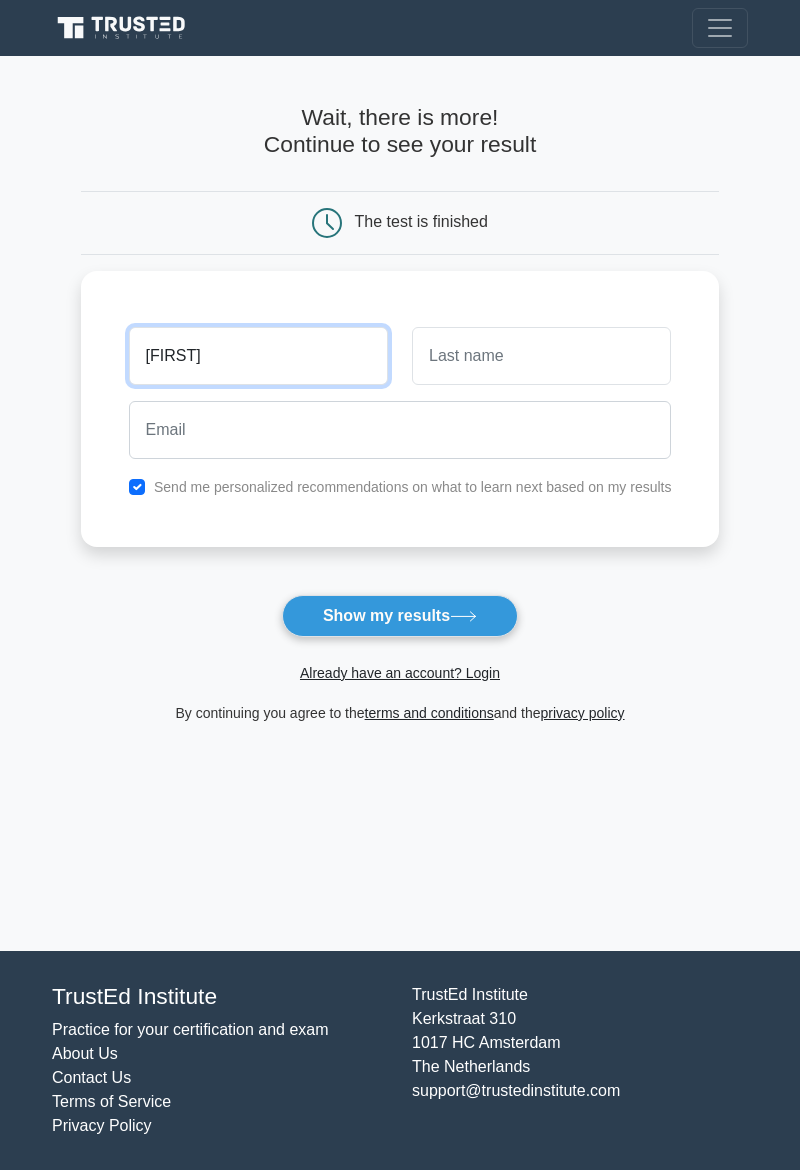 type on "[FIRST]" 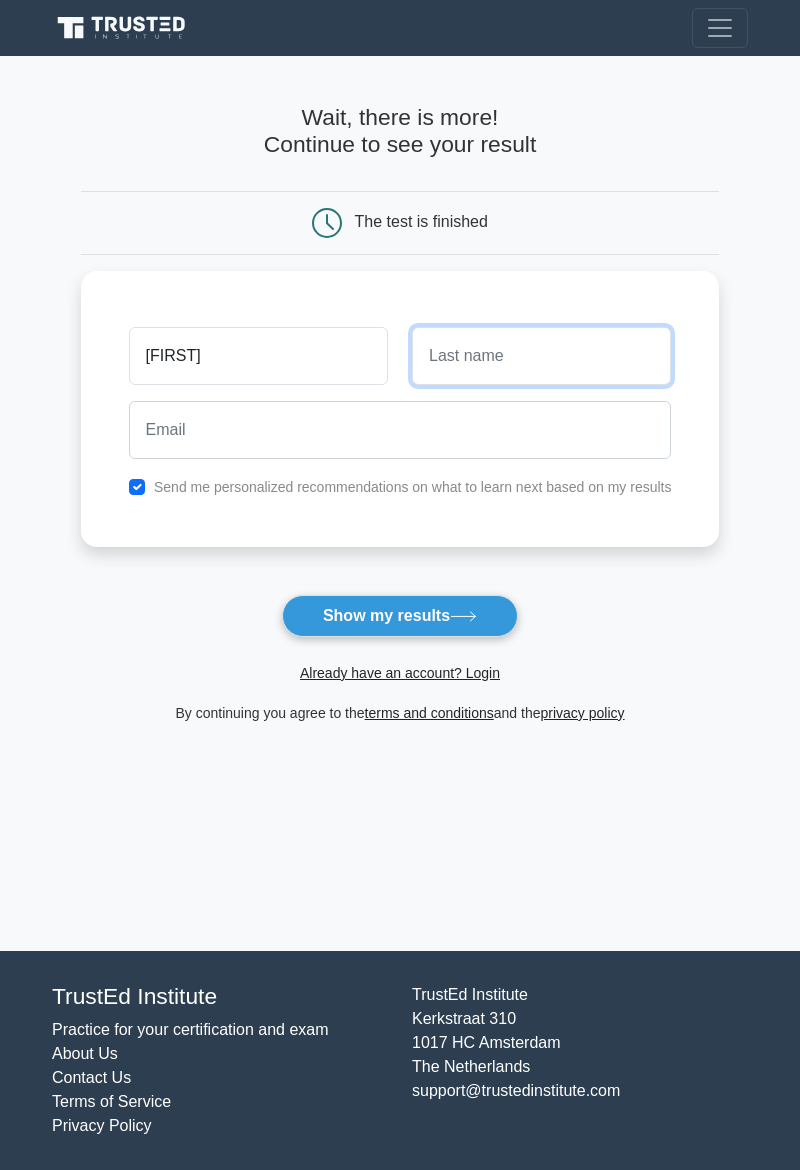 click at bounding box center [541, 356] 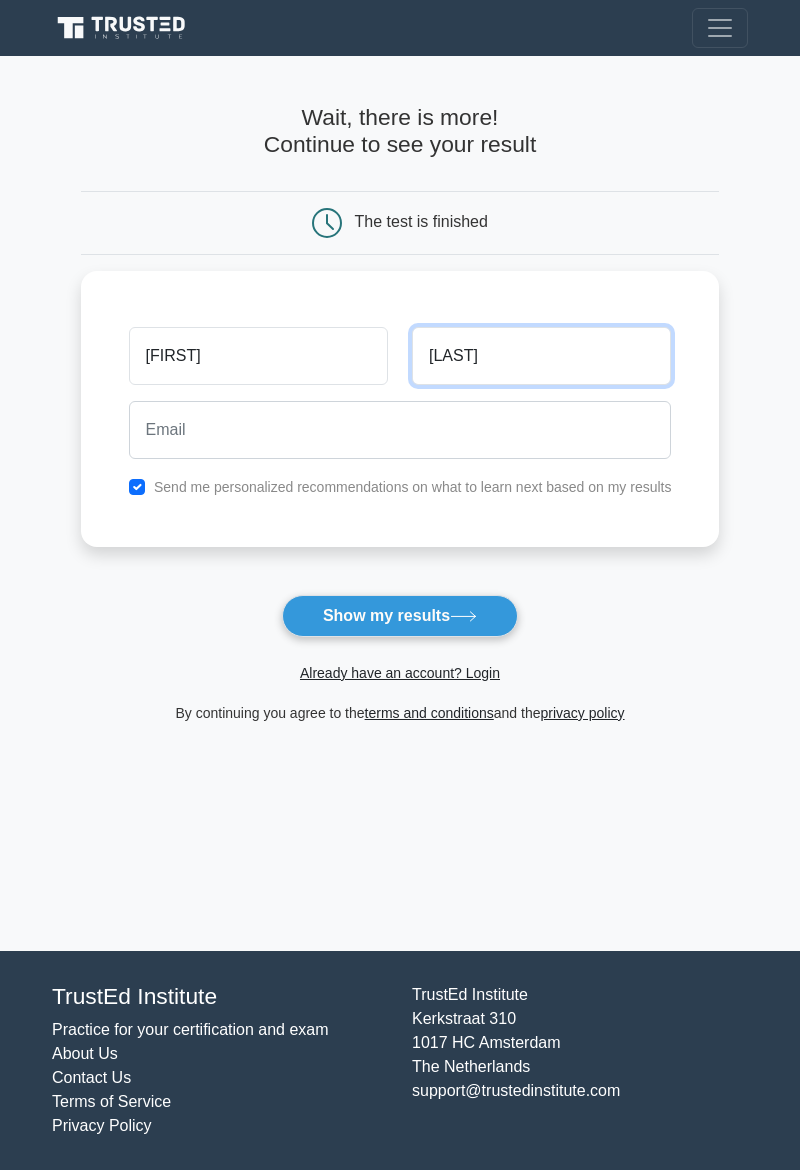 type on "Herbert" 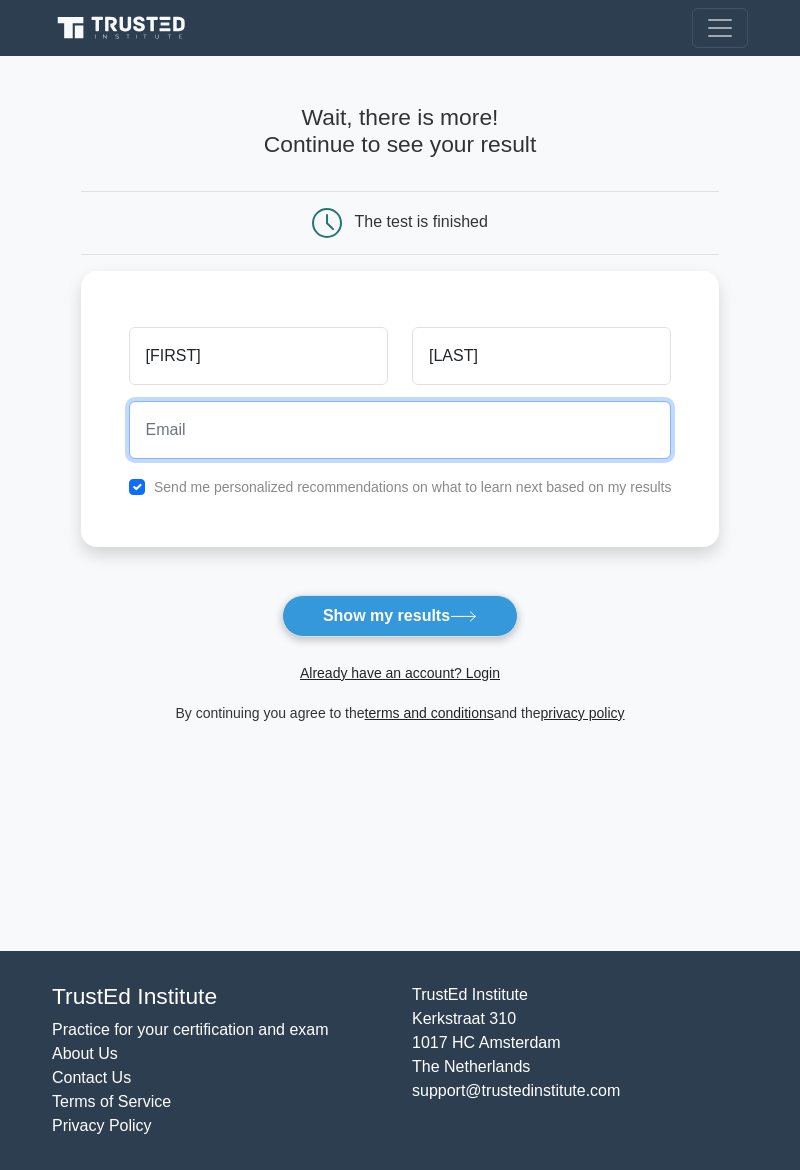 click at bounding box center (400, 430) 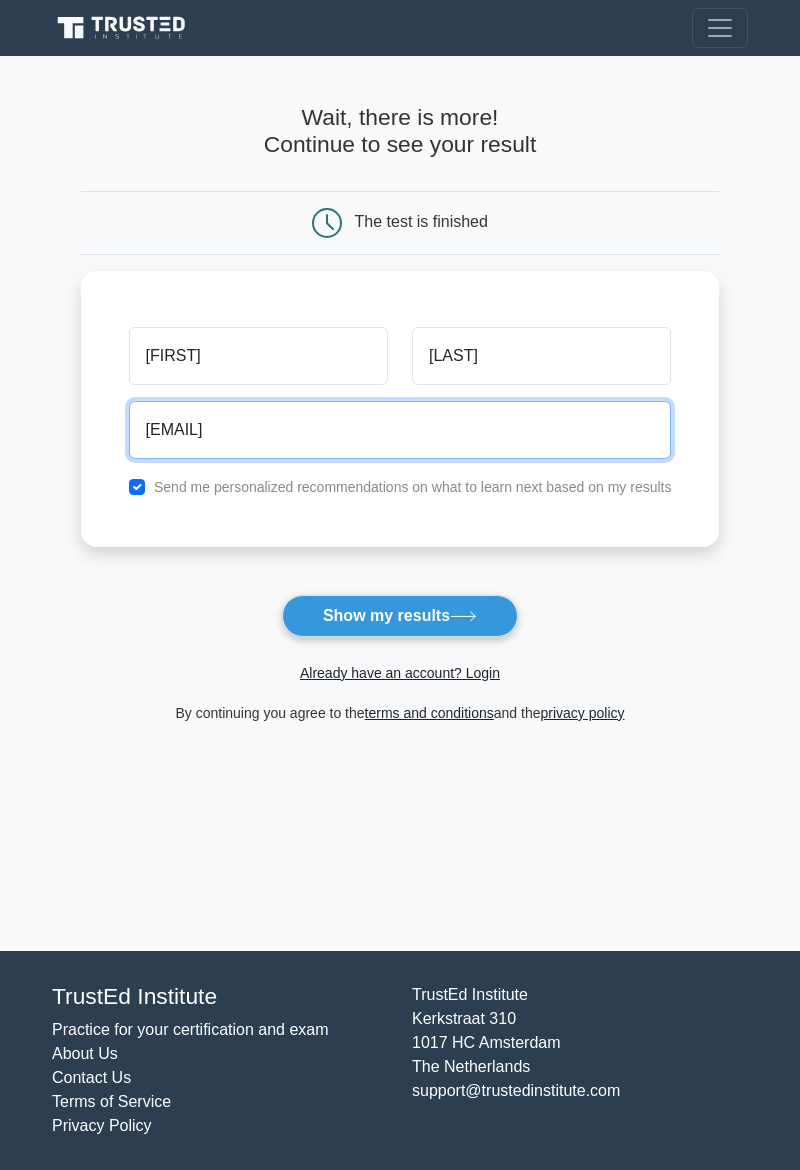 type on "vanmedina909@gmail.com" 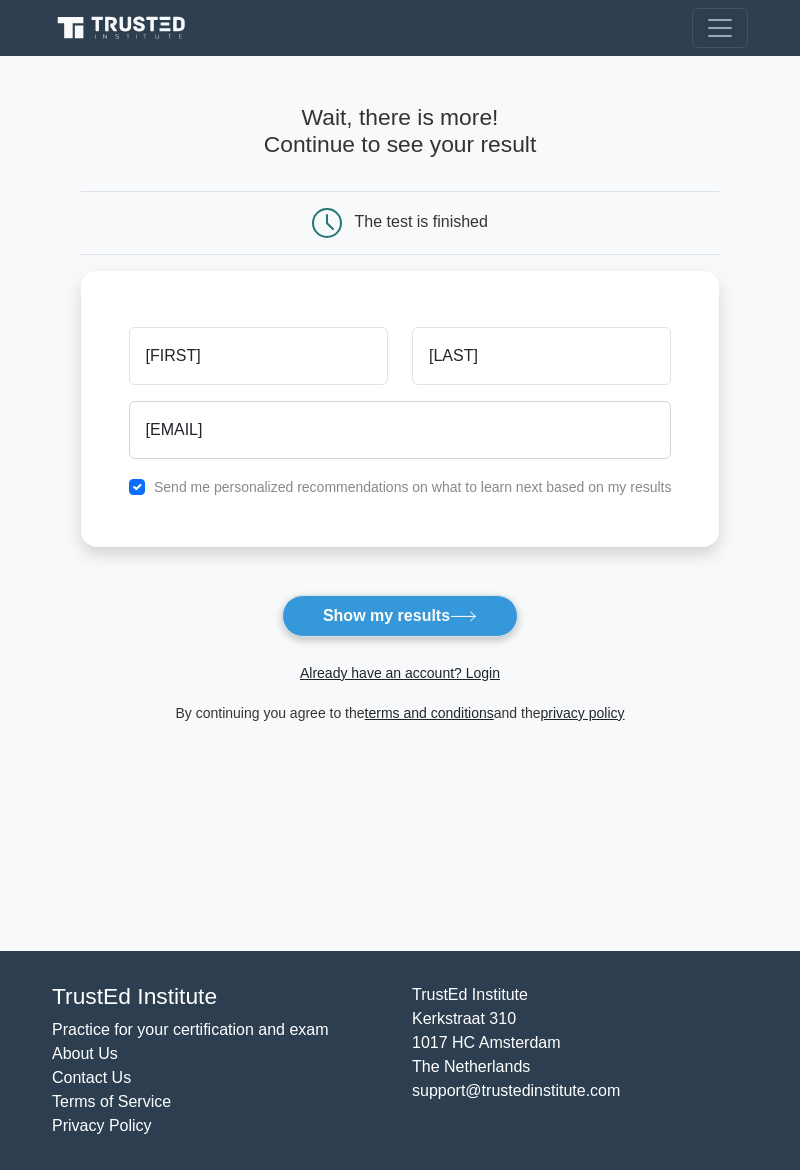 click 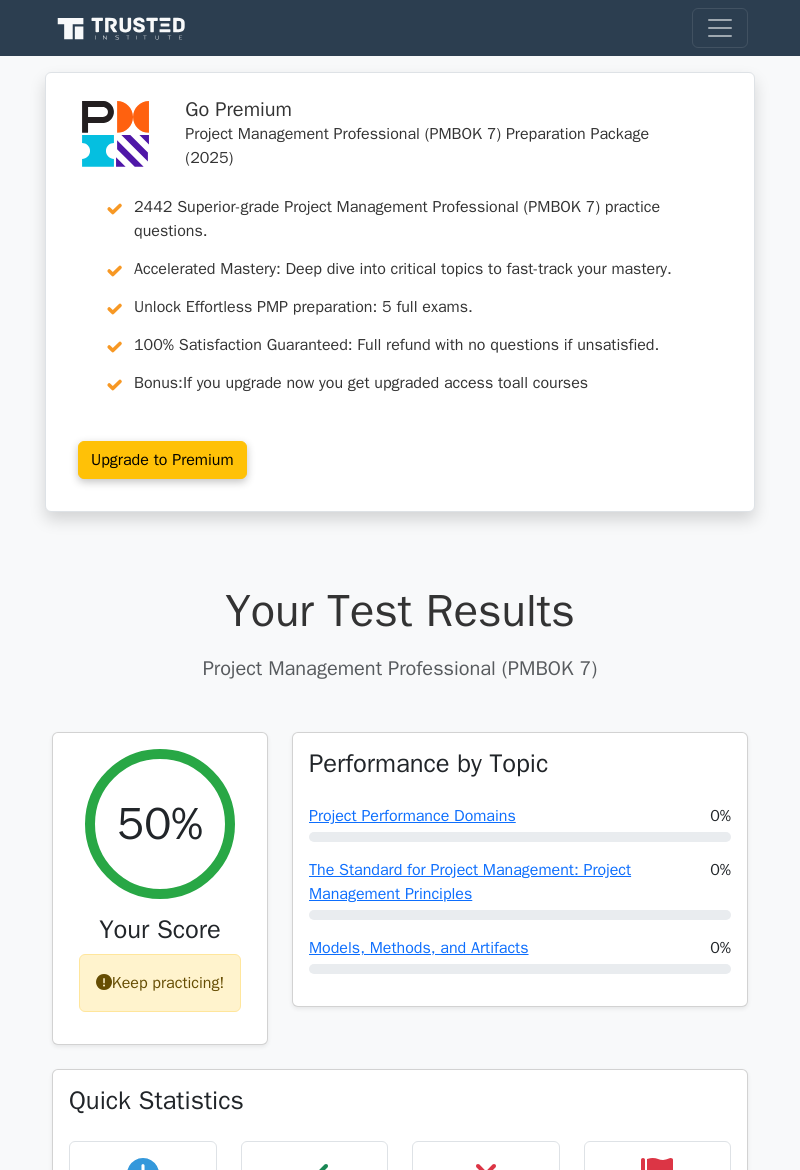scroll, scrollTop: 0, scrollLeft: 0, axis: both 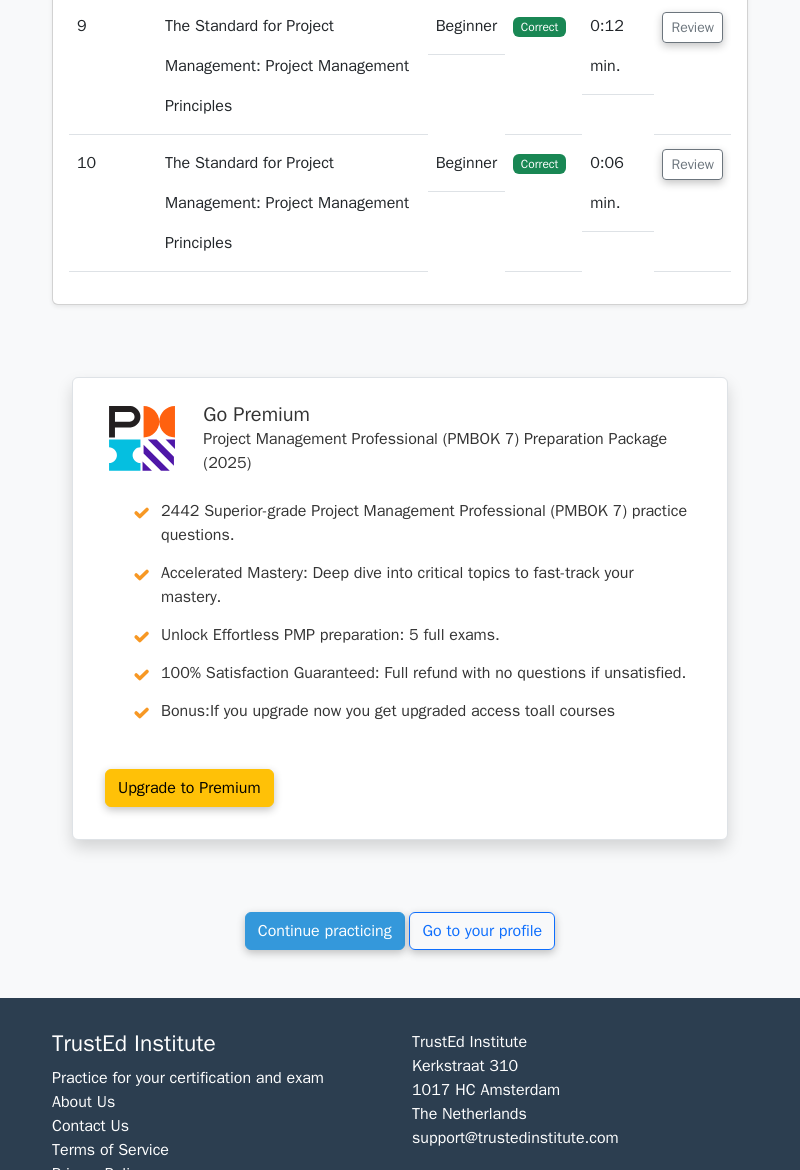 click on "Continue practicing" at bounding box center [325, 931] 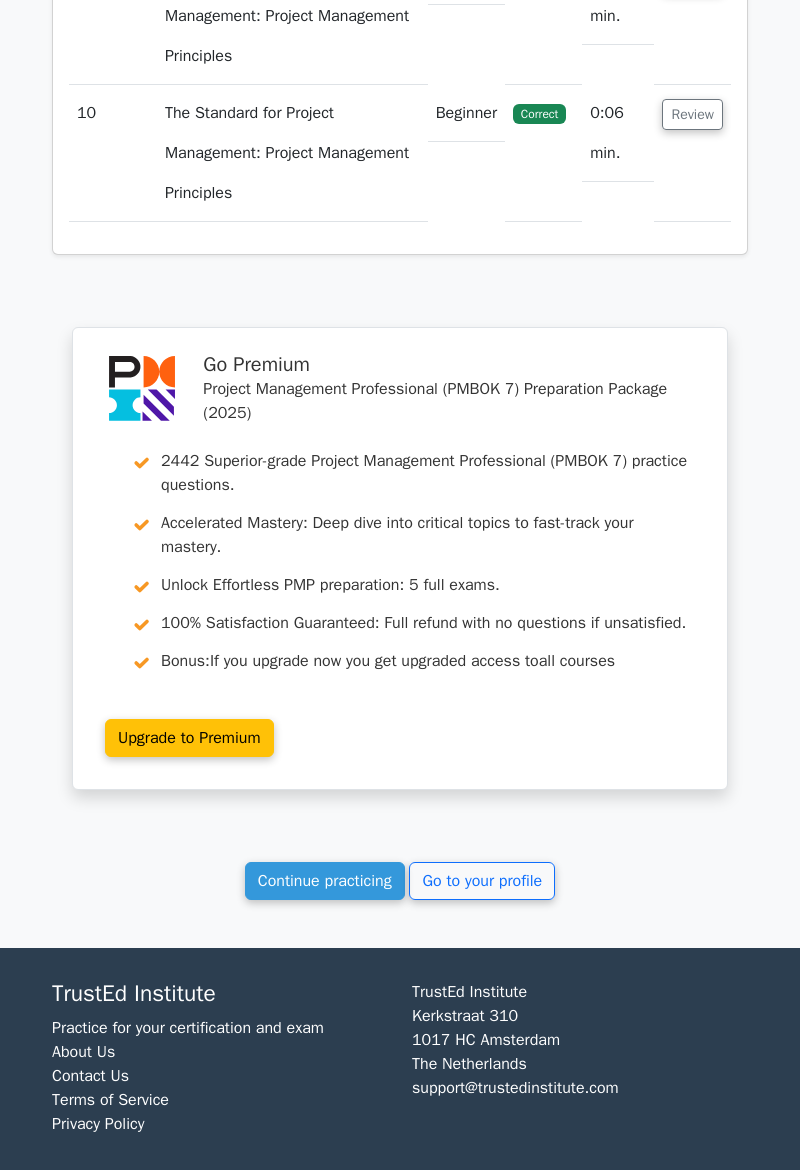 scroll, scrollTop: 3094, scrollLeft: 0, axis: vertical 